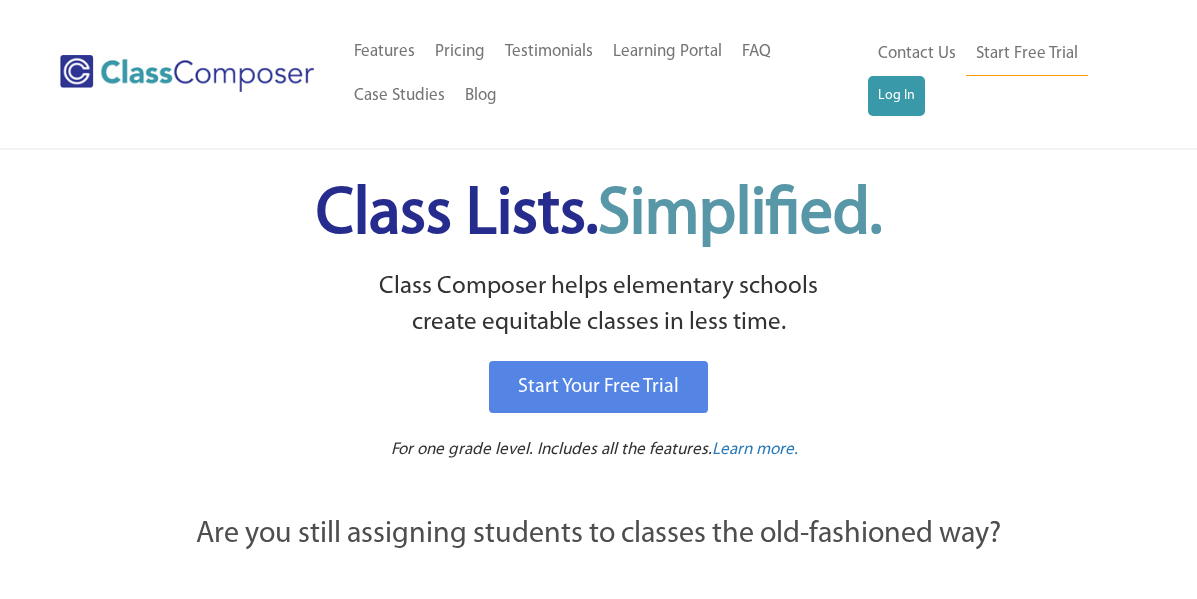 scroll, scrollTop: 0, scrollLeft: 0, axis: both 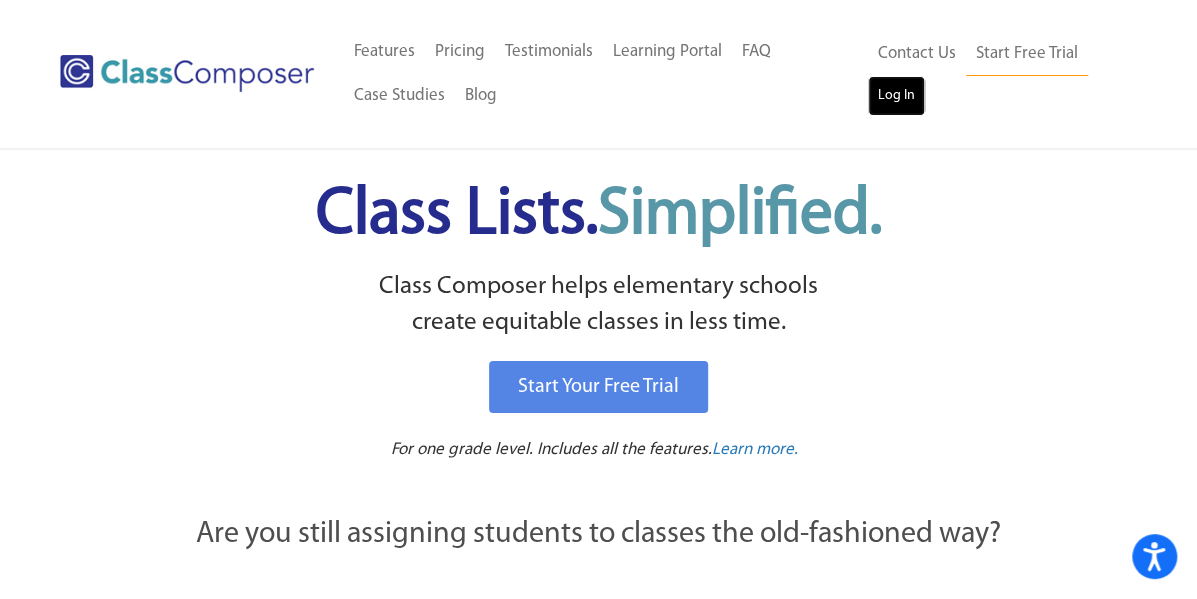 click on "Log In" at bounding box center [896, 96] 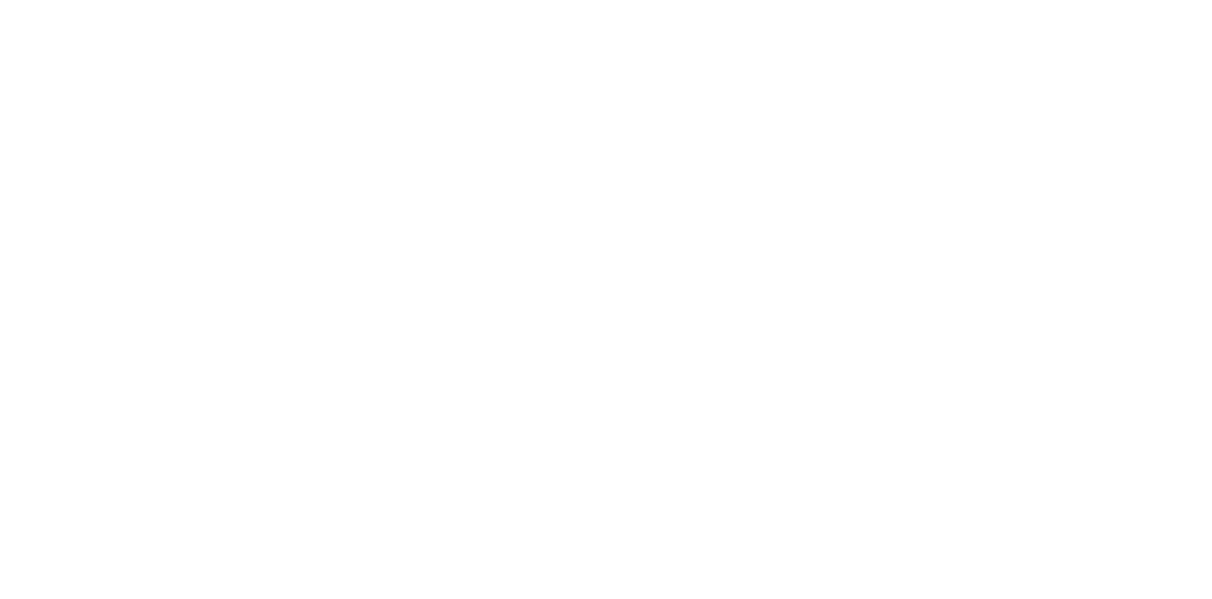 scroll, scrollTop: 0, scrollLeft: 0, axis: both 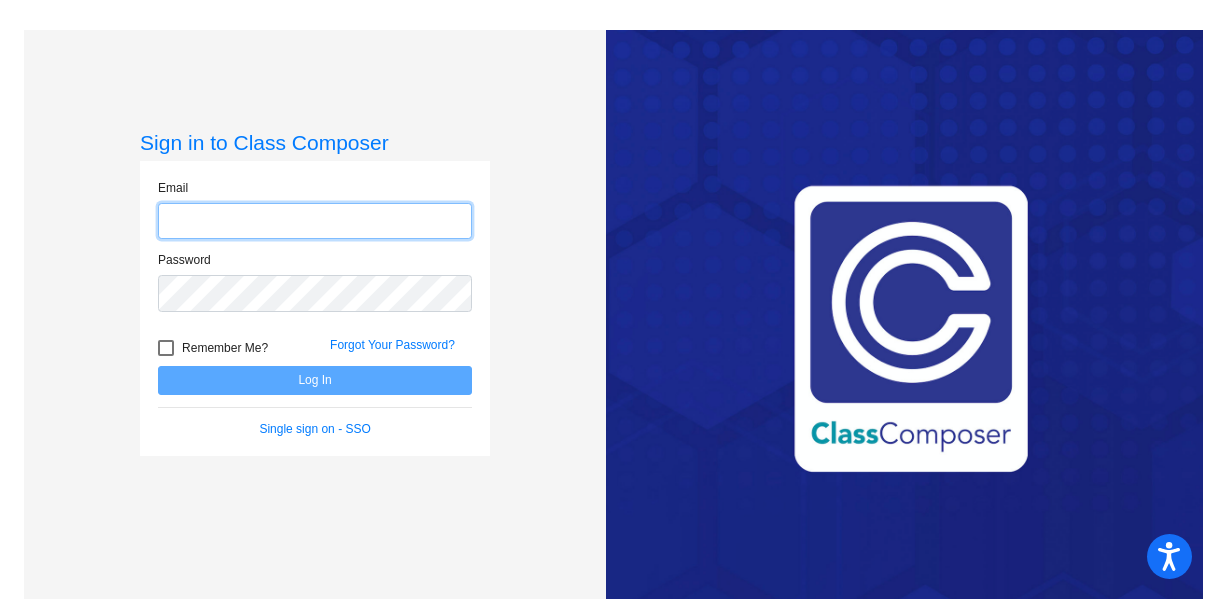 type on "[FIRST].[LAST]@[DOMAIN]" 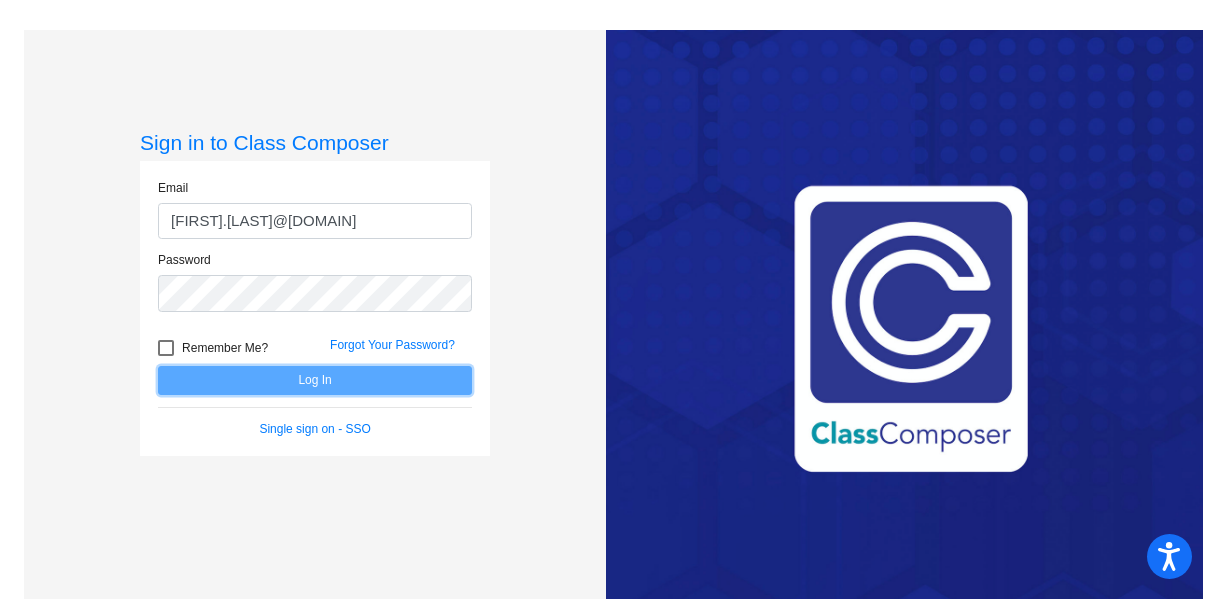 click on "Log In" 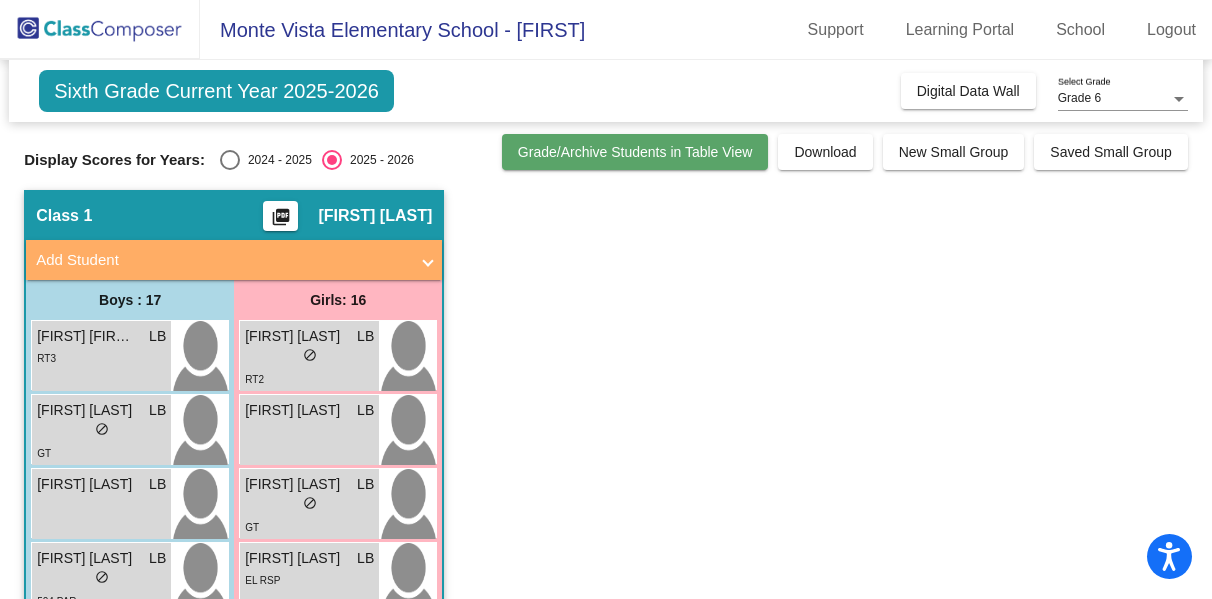 click on "Grade/Archive Students in Table View" 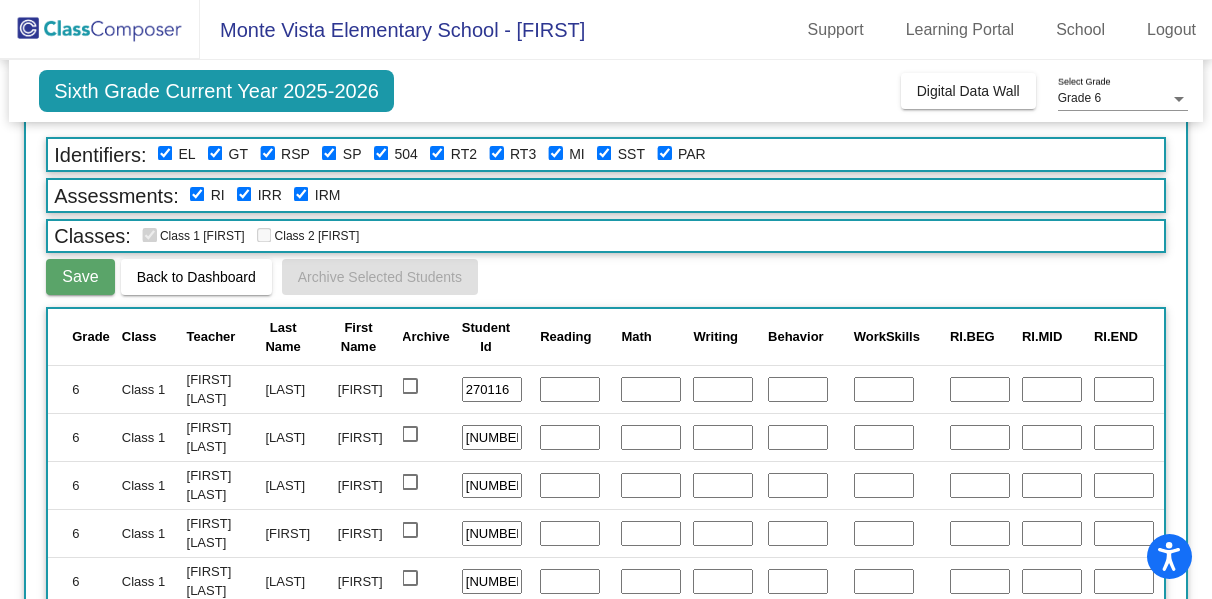 scroll, scrollTop: 200, scrollLeft: 0, axis: vertical 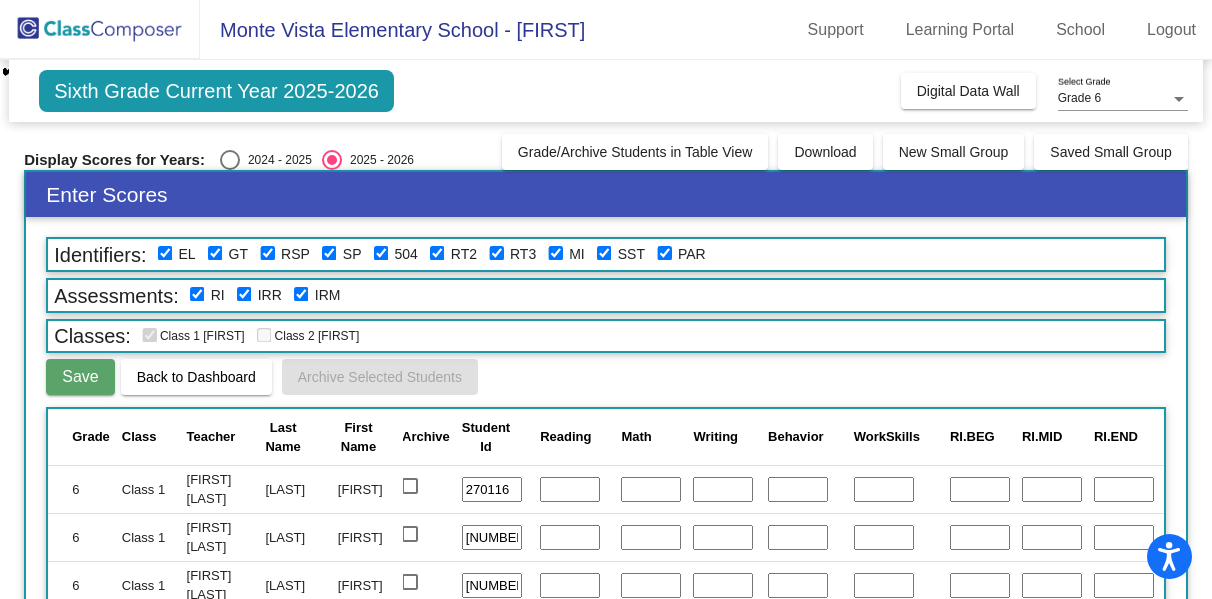 click 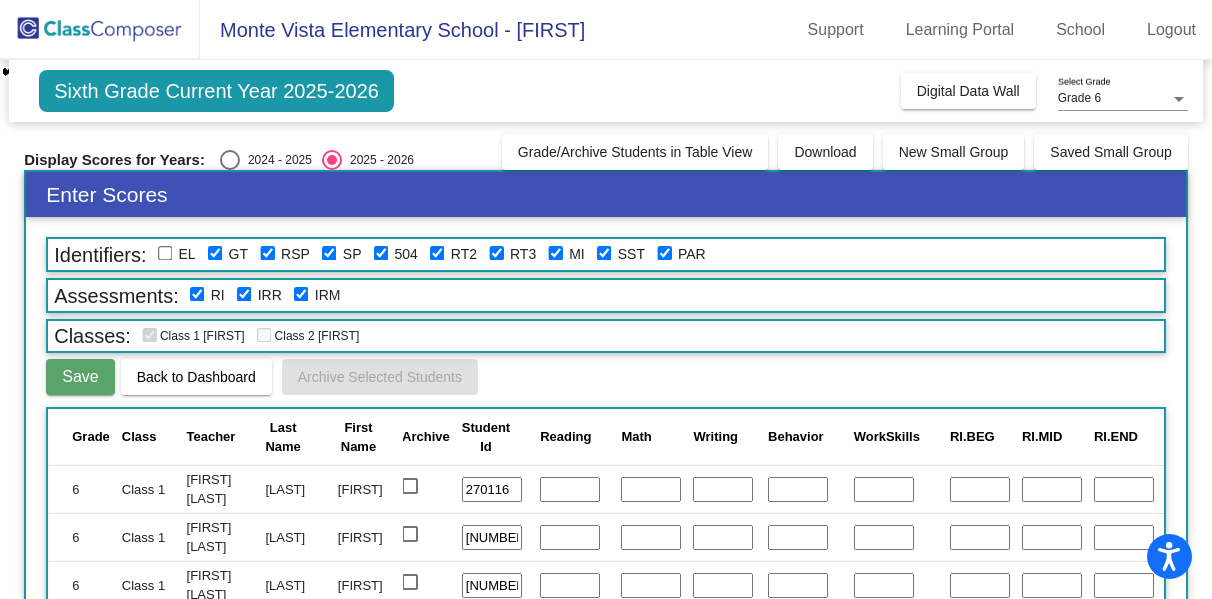 checkbox on "false" 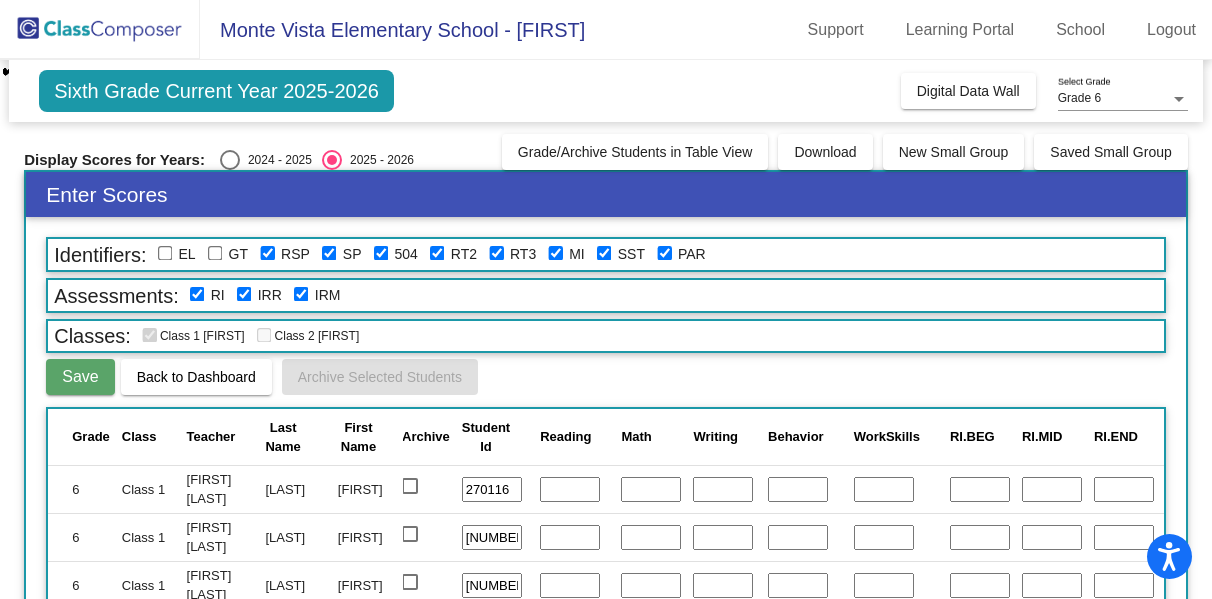 checkbox on "false" 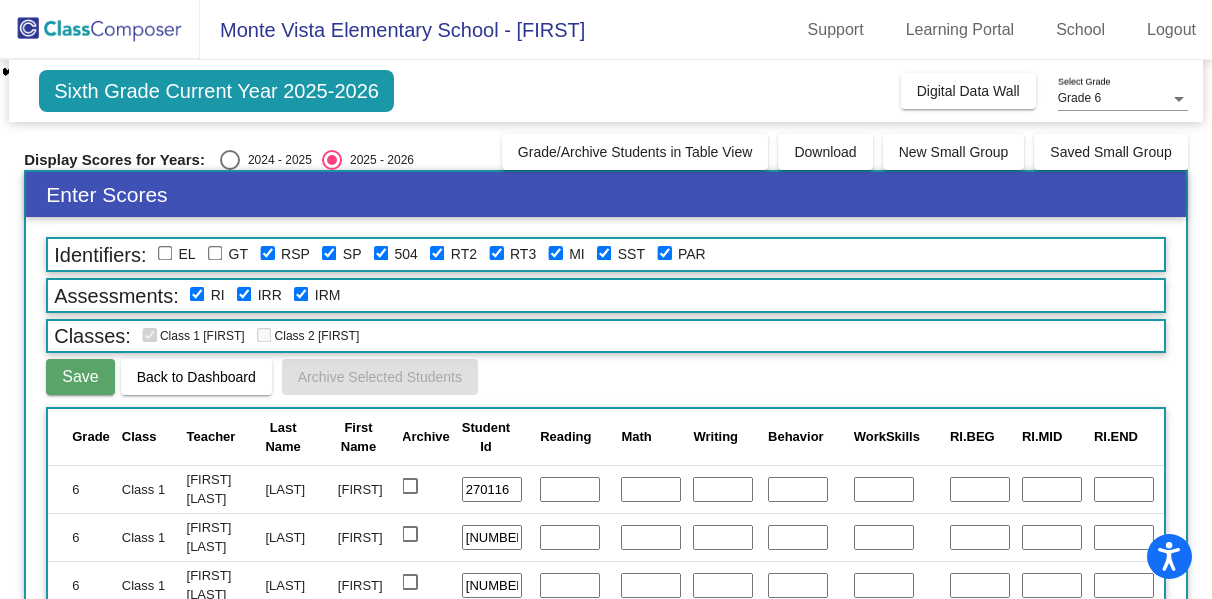 drag, startPoint x: 430, startPoint y: 243, endPoint x: 474, endPoint y: 245, distance: 44.04543 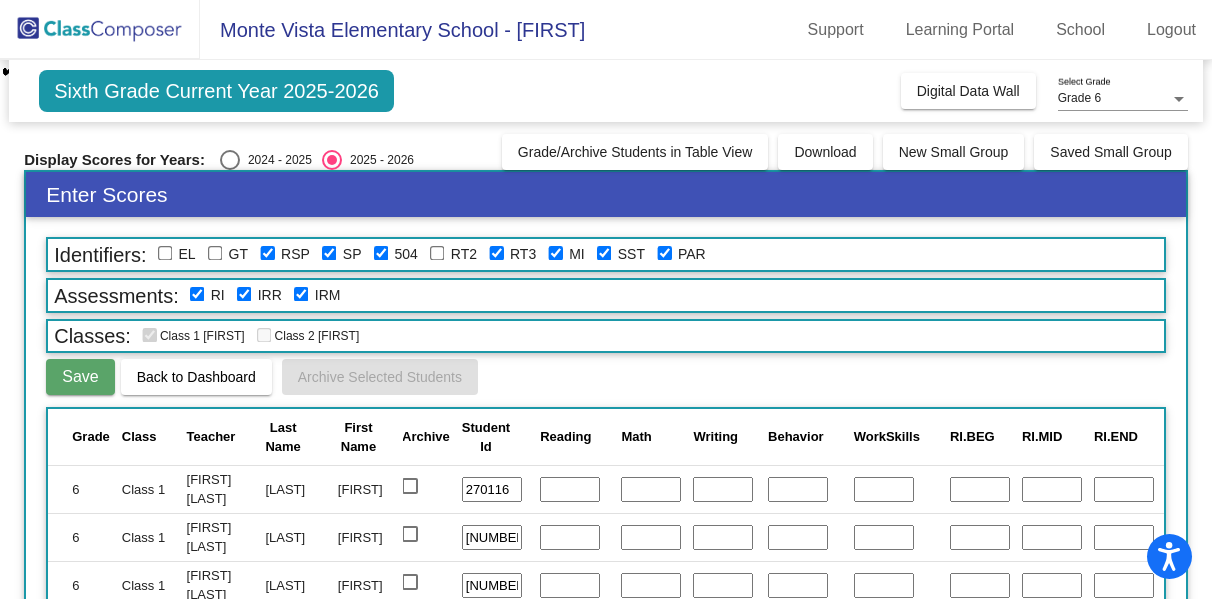 checkbox on "false" 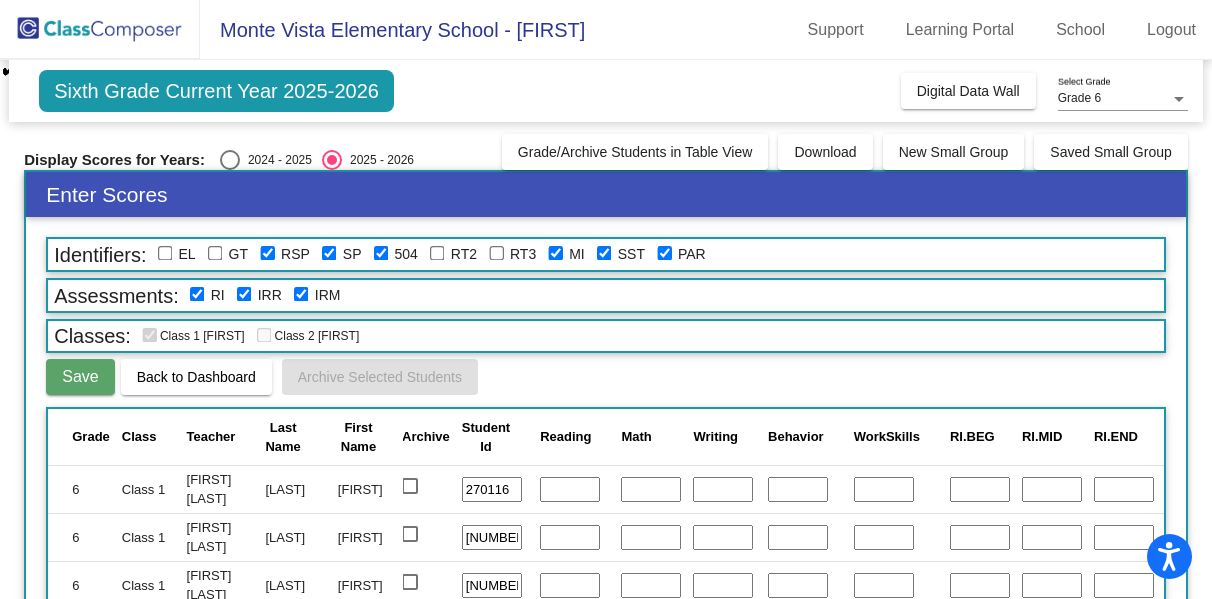 checkbox on "false" 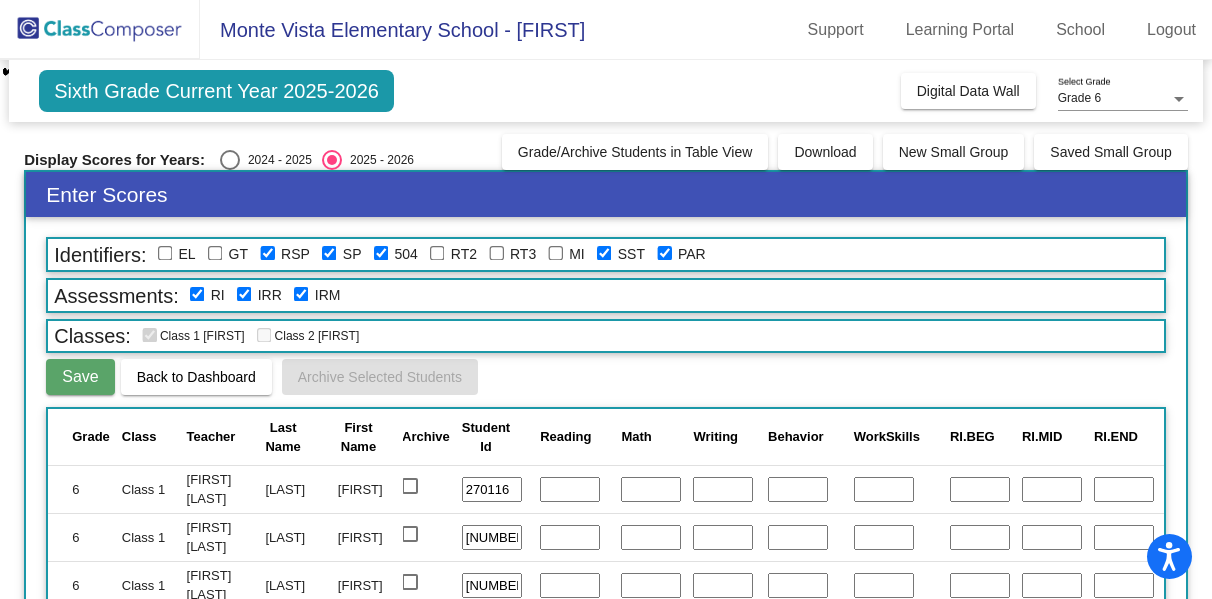 checkbox on "false" 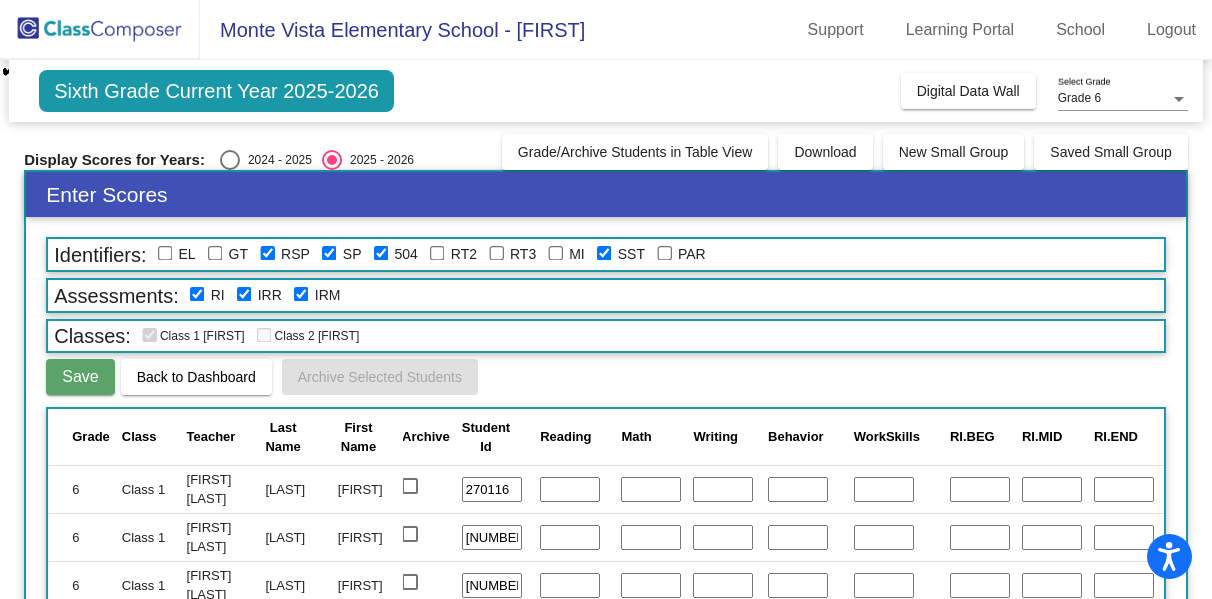 checkbox on "false" 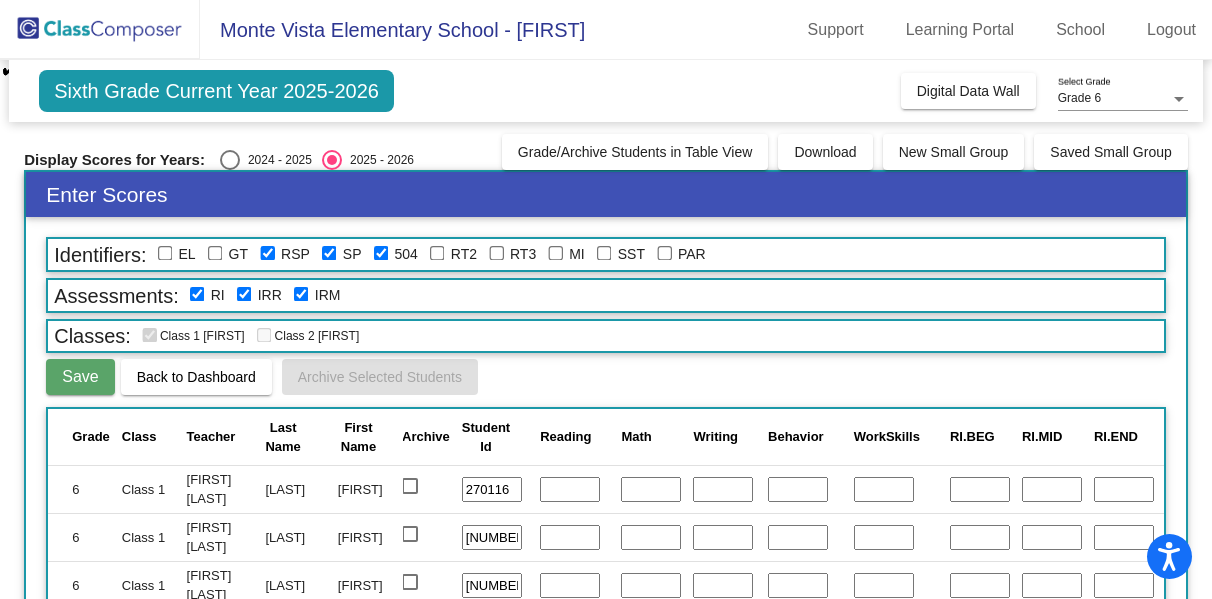 checkbox on "false" 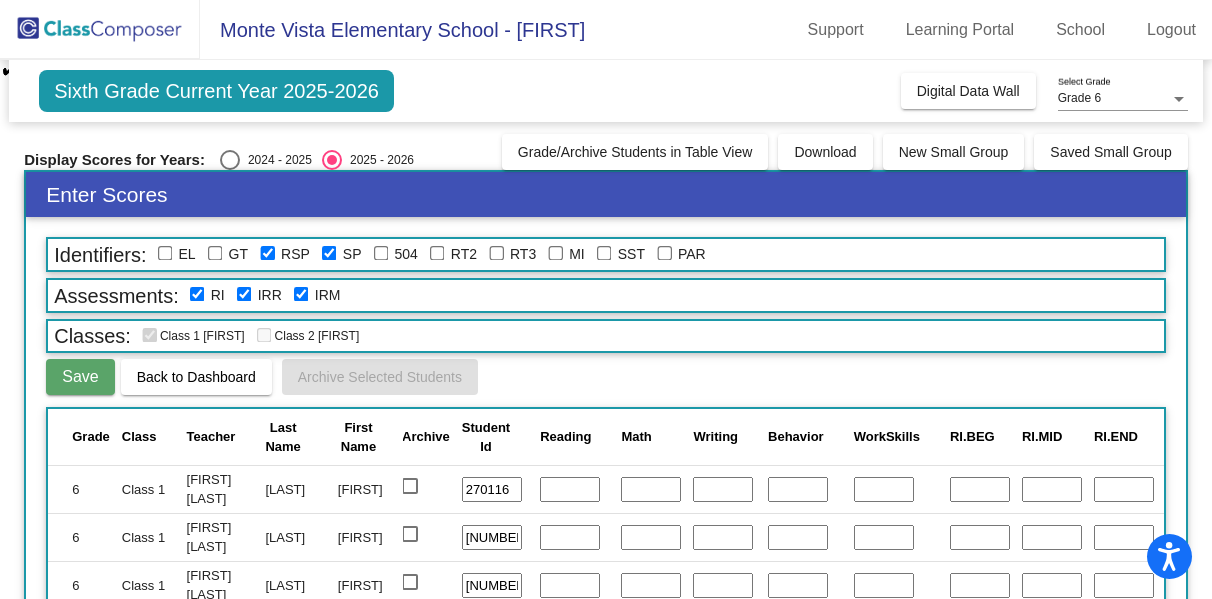 checkbox on "false" 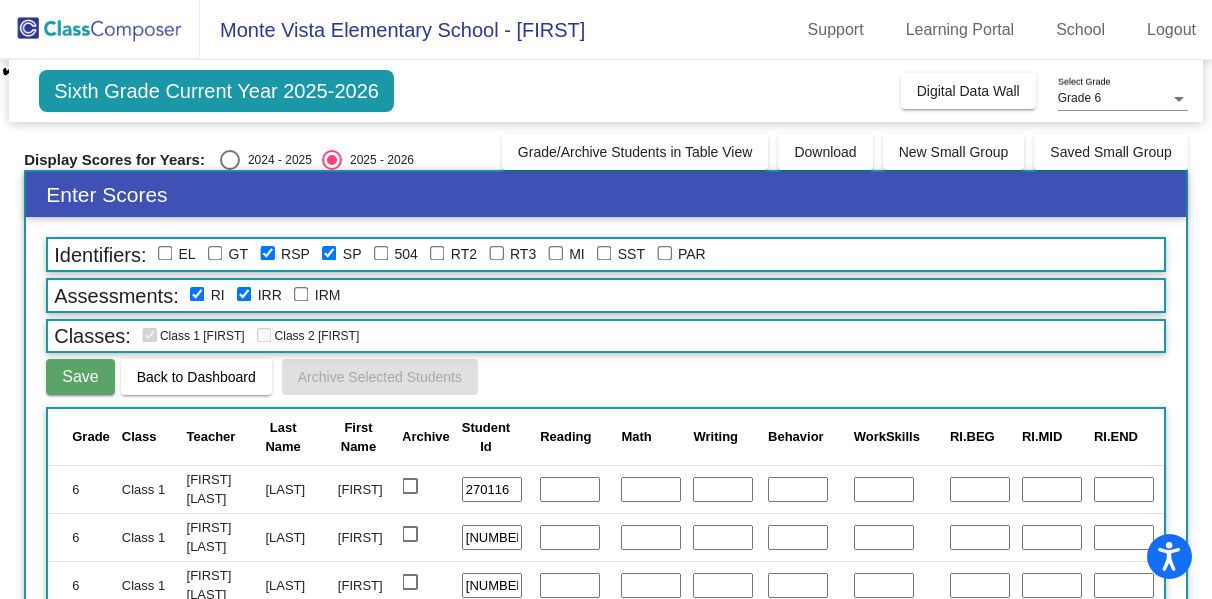 checkbox on "false" 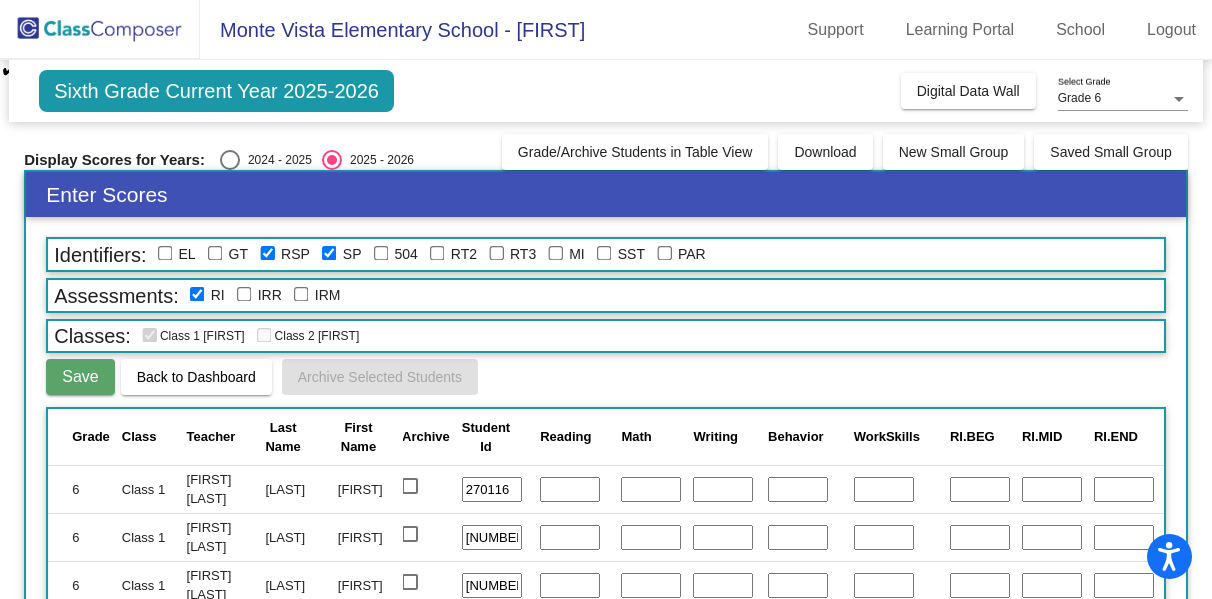 checkbox on "false" 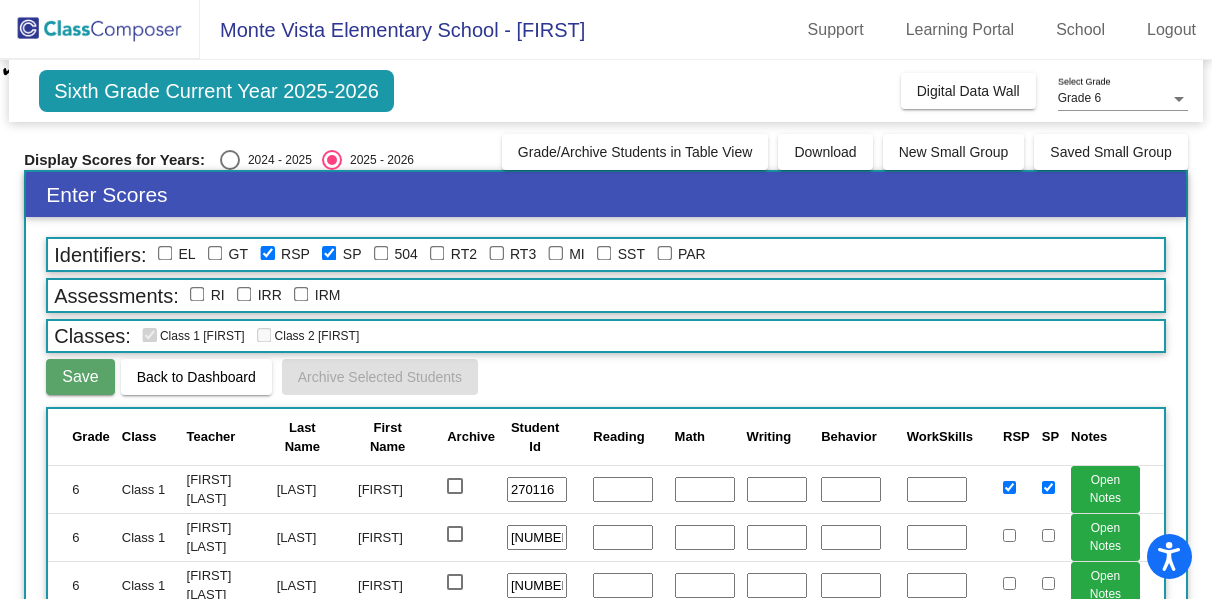 drag, startPoint x: 196, startPoint y: 296, endPoint x: 235, endPoint y: 291, distance: 39.319206 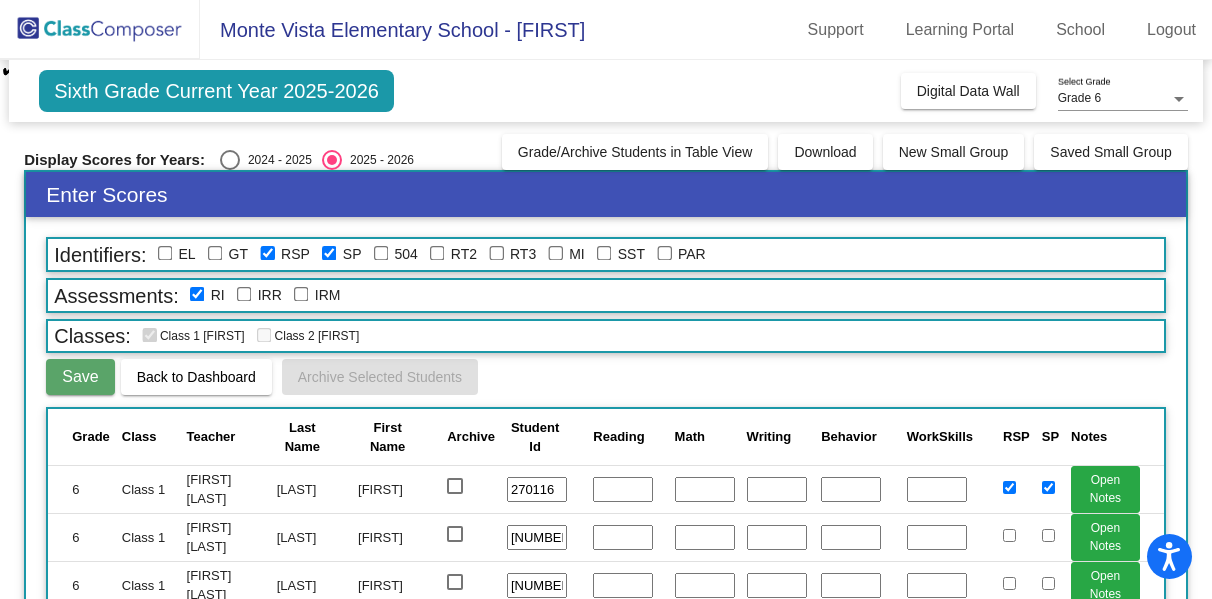 checkbox on "true" 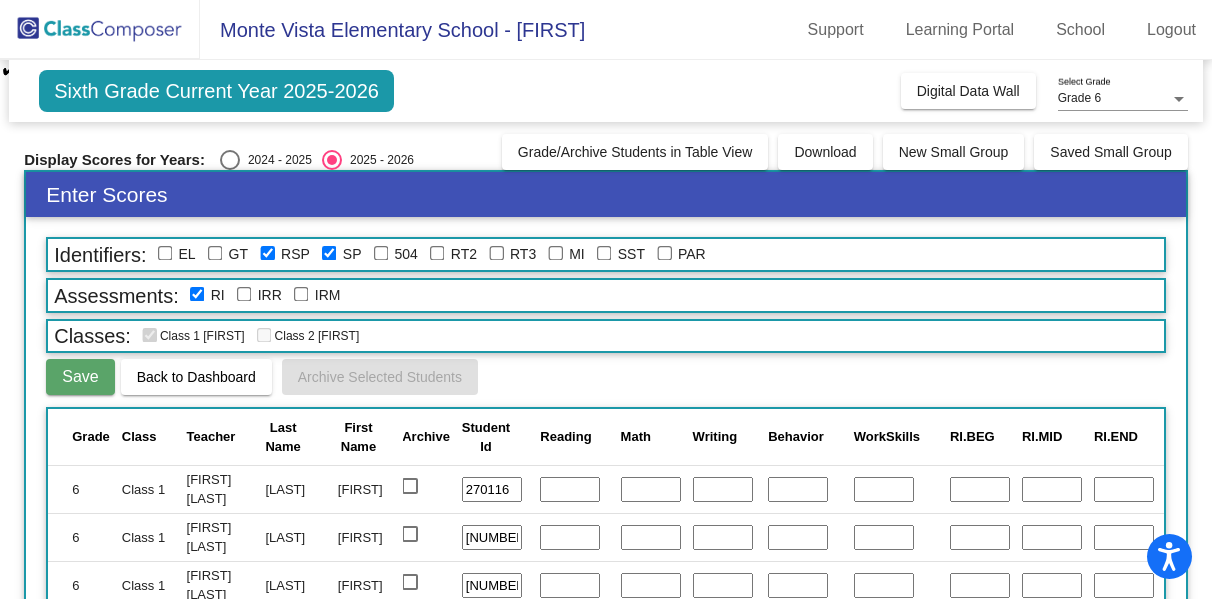 click 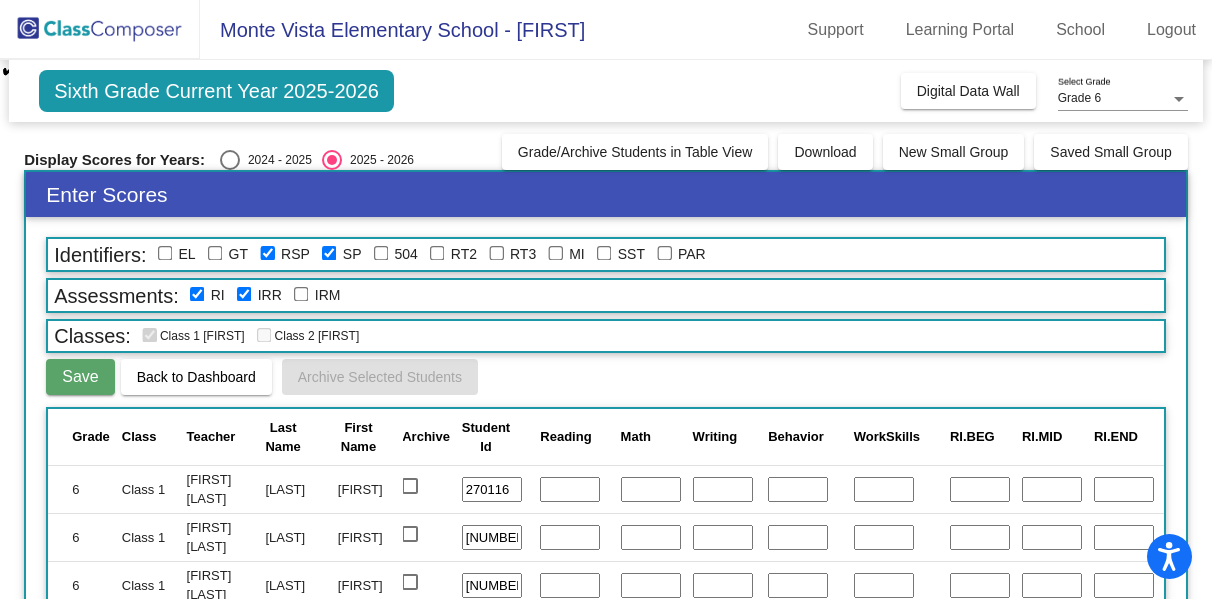 checkbox on "true" 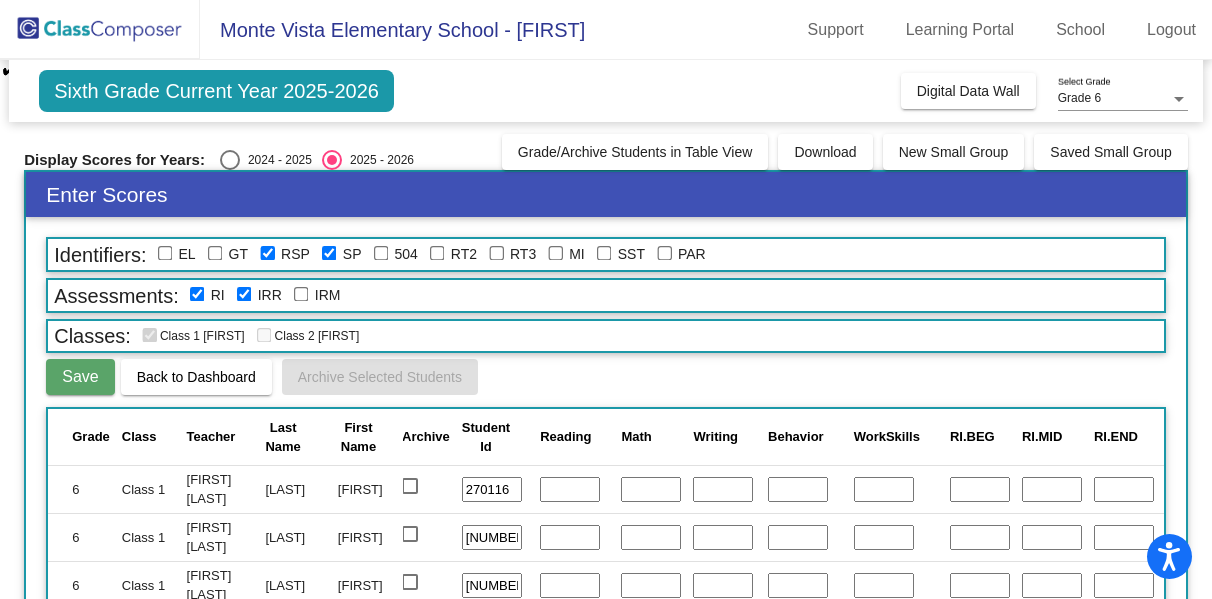 click 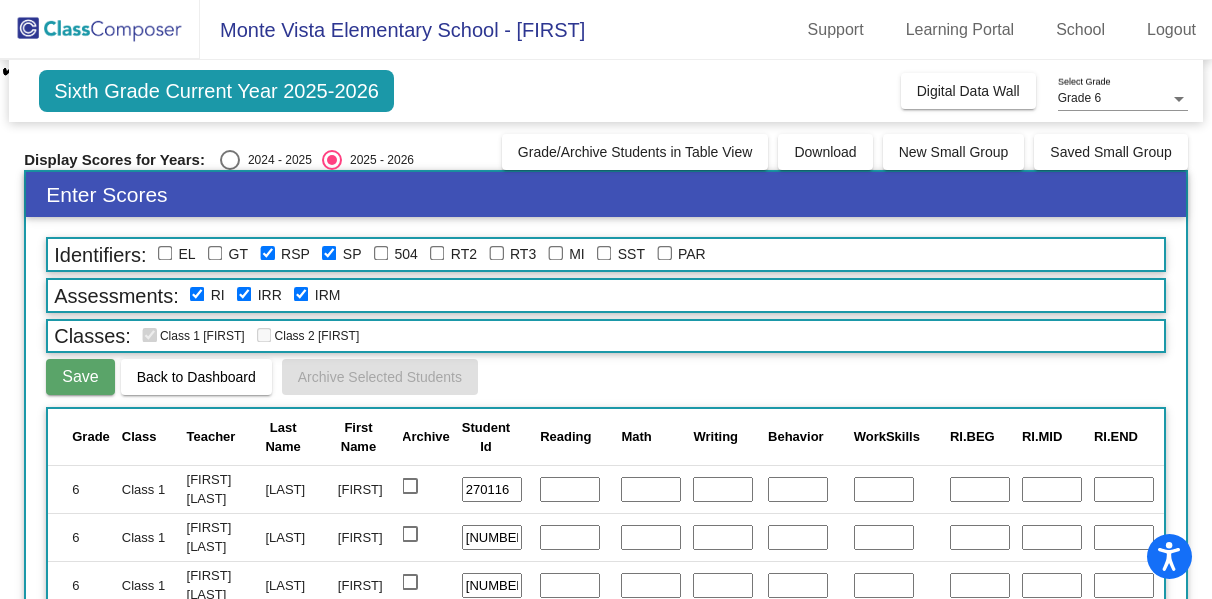 checkbox on "true" 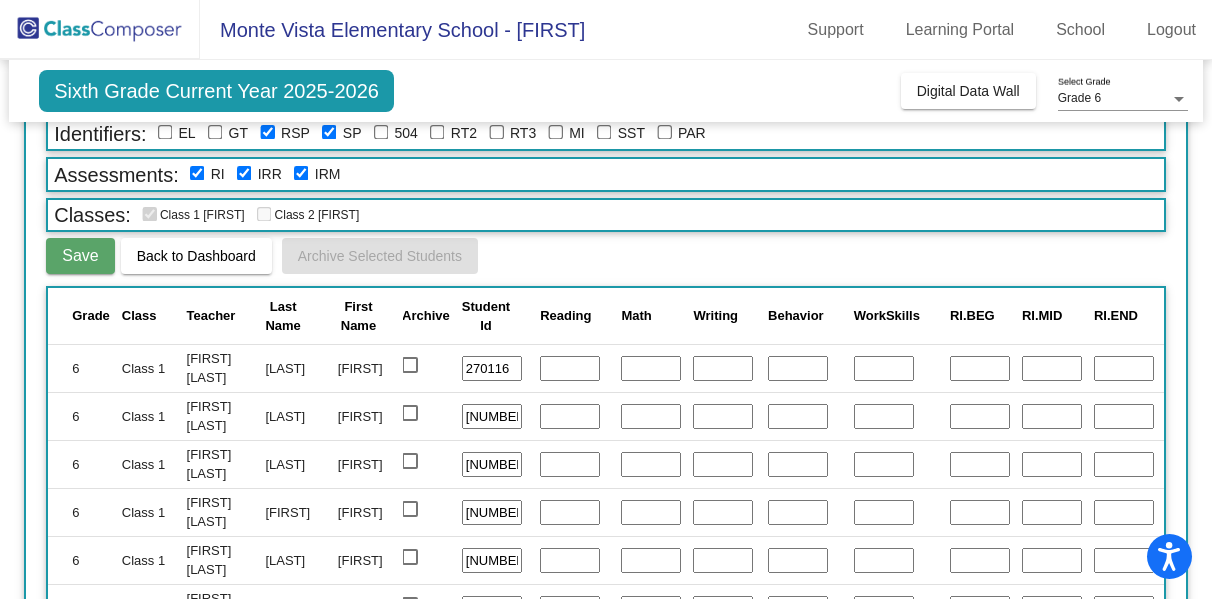 scroll, scrollTop: 0, scrollLeft: 0, axis: both 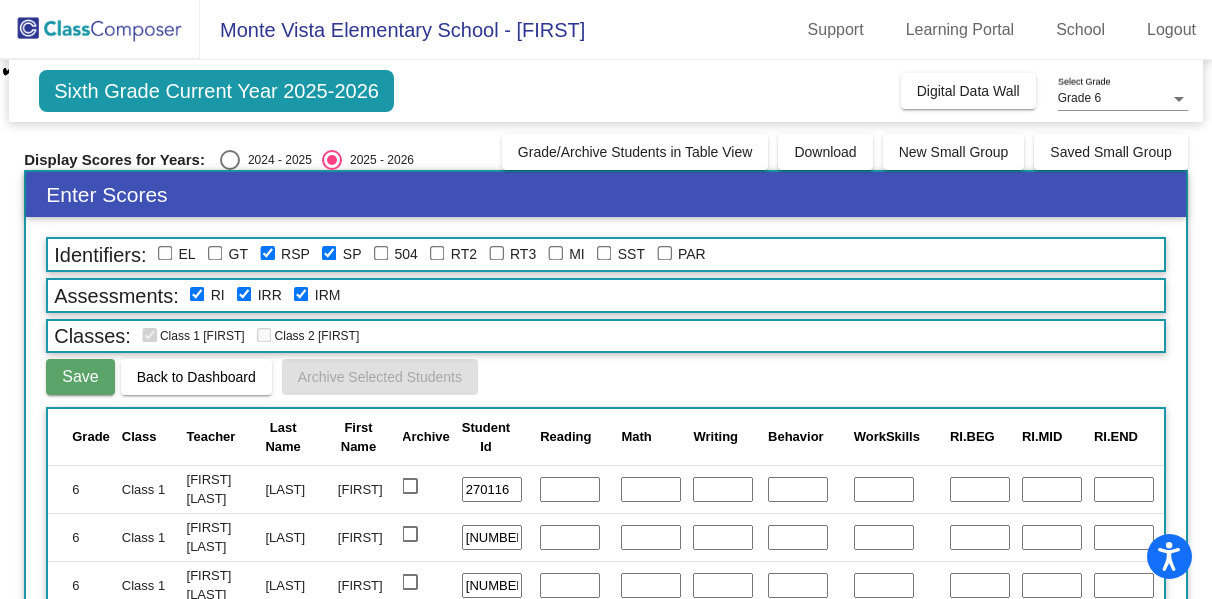 click 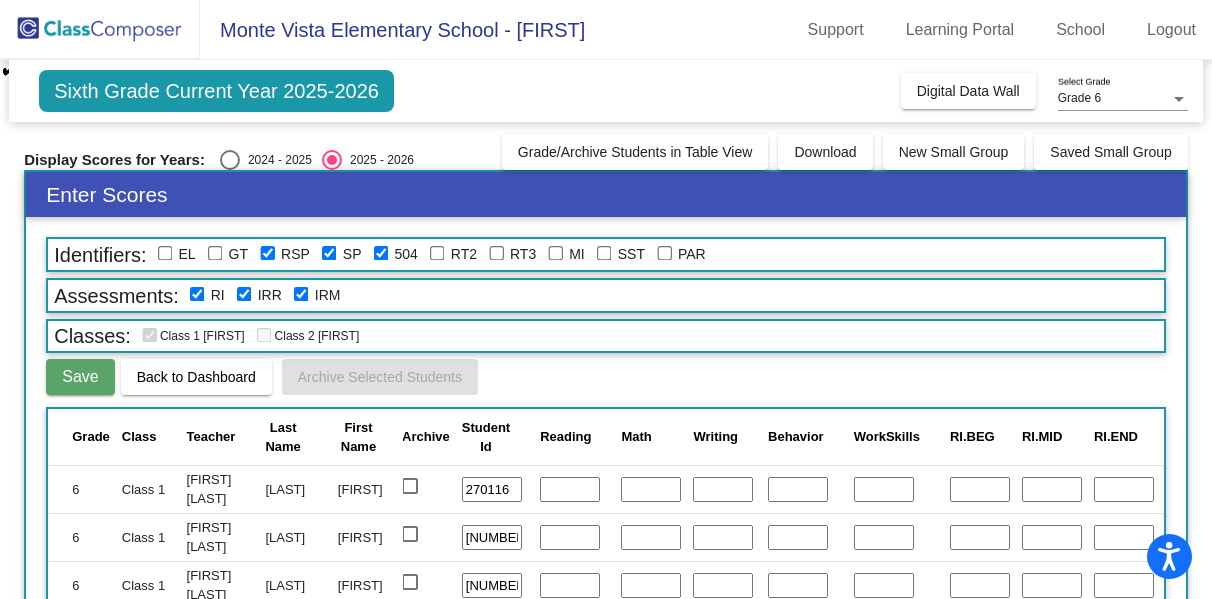 checkbox on "true" 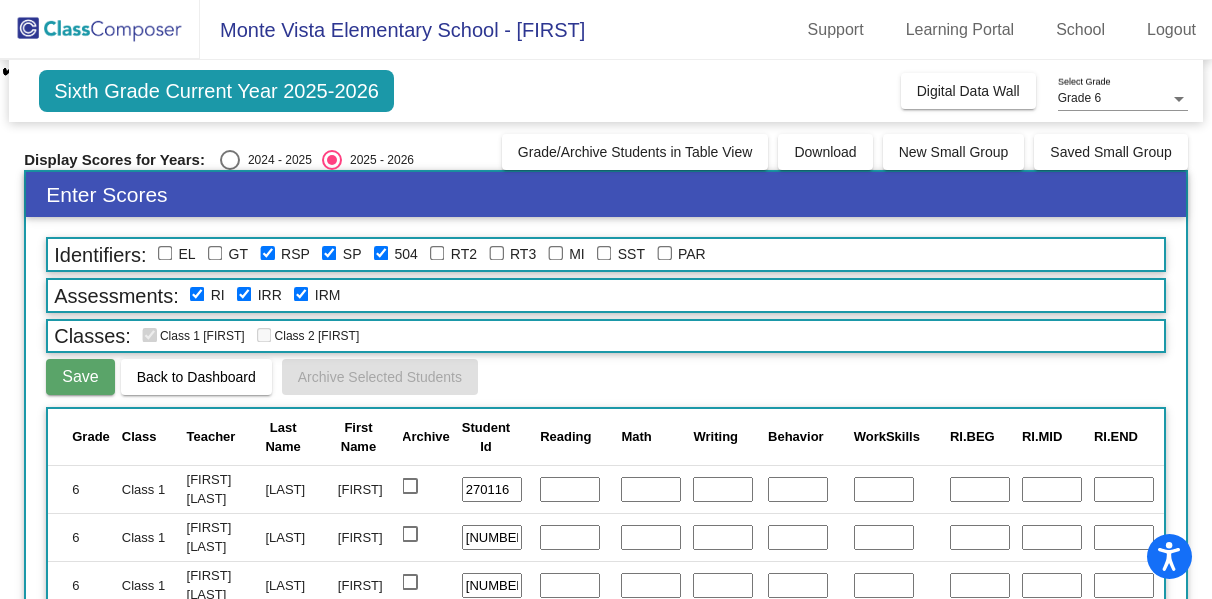 click 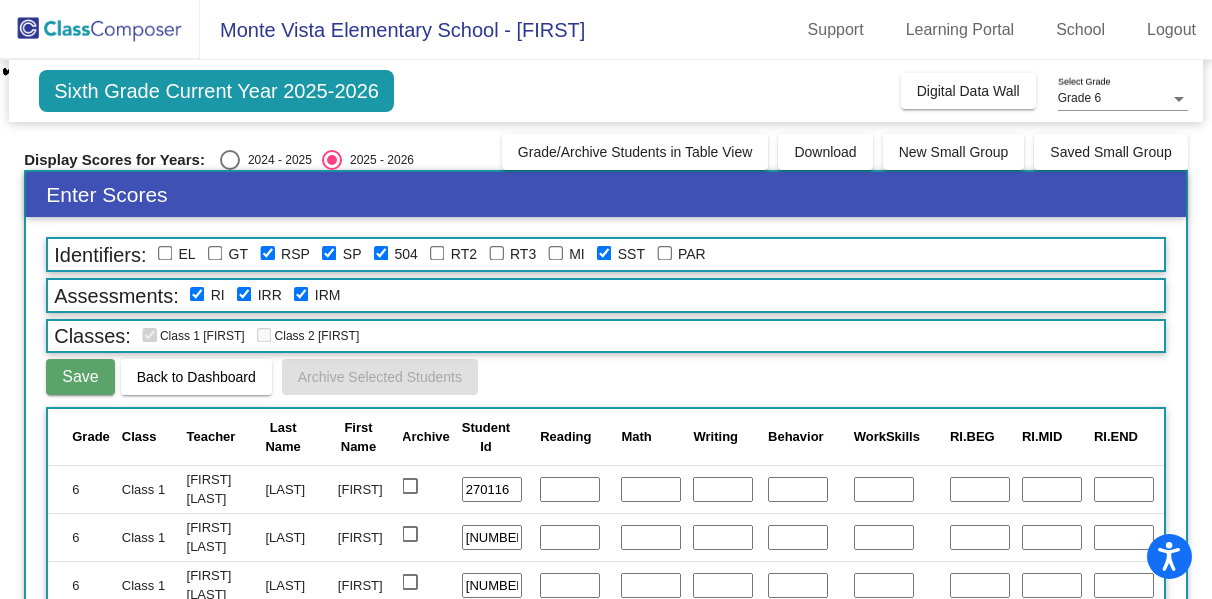 checkbox on "true" 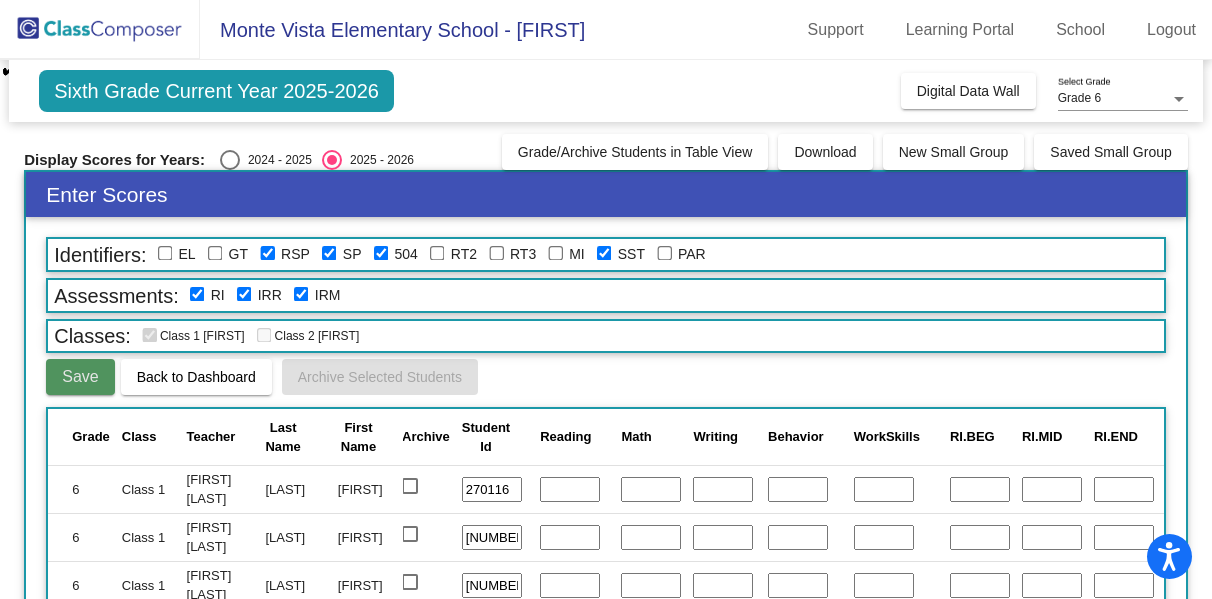 click on "Save" 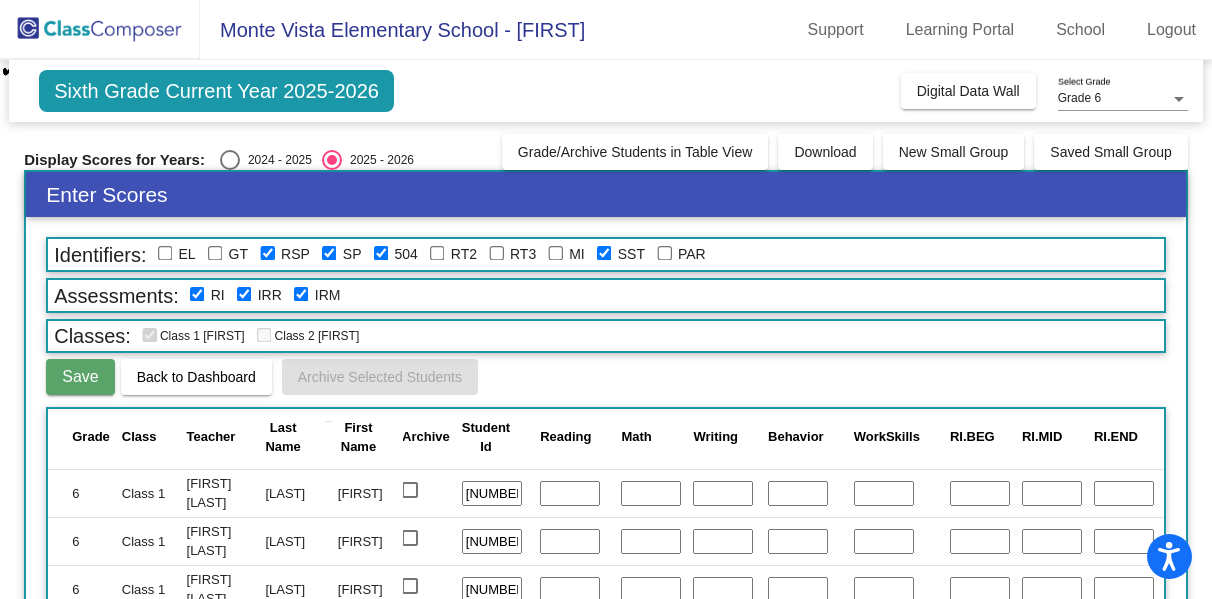 scroll, scrollTop: 0, scrollLeft: 0, axis: both 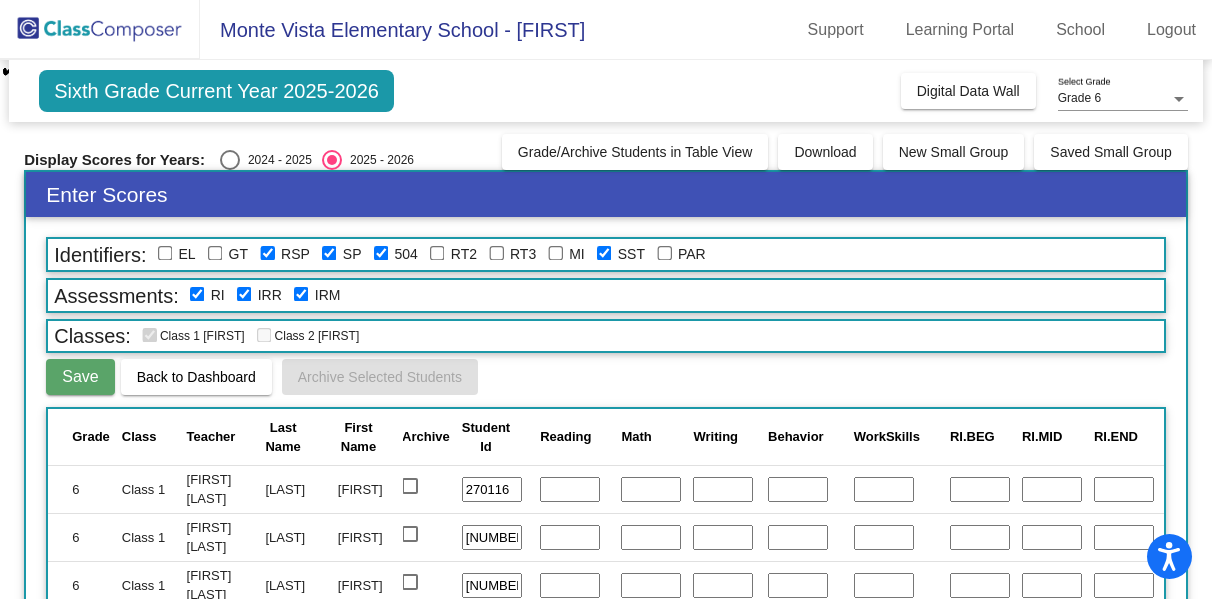 click 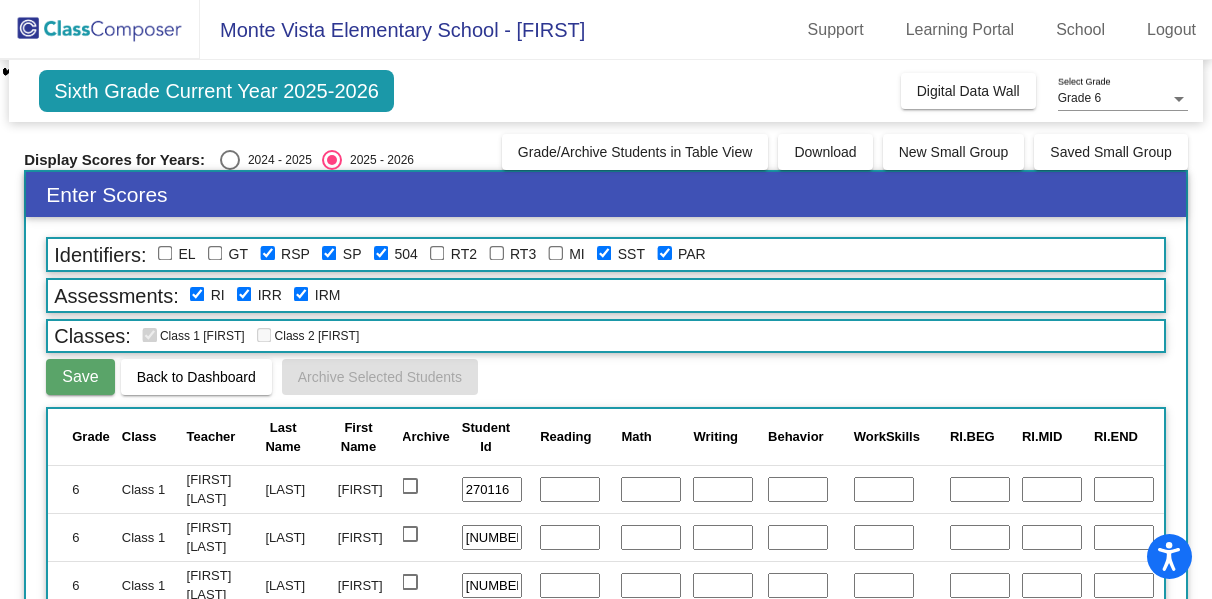 checkbox on "true" 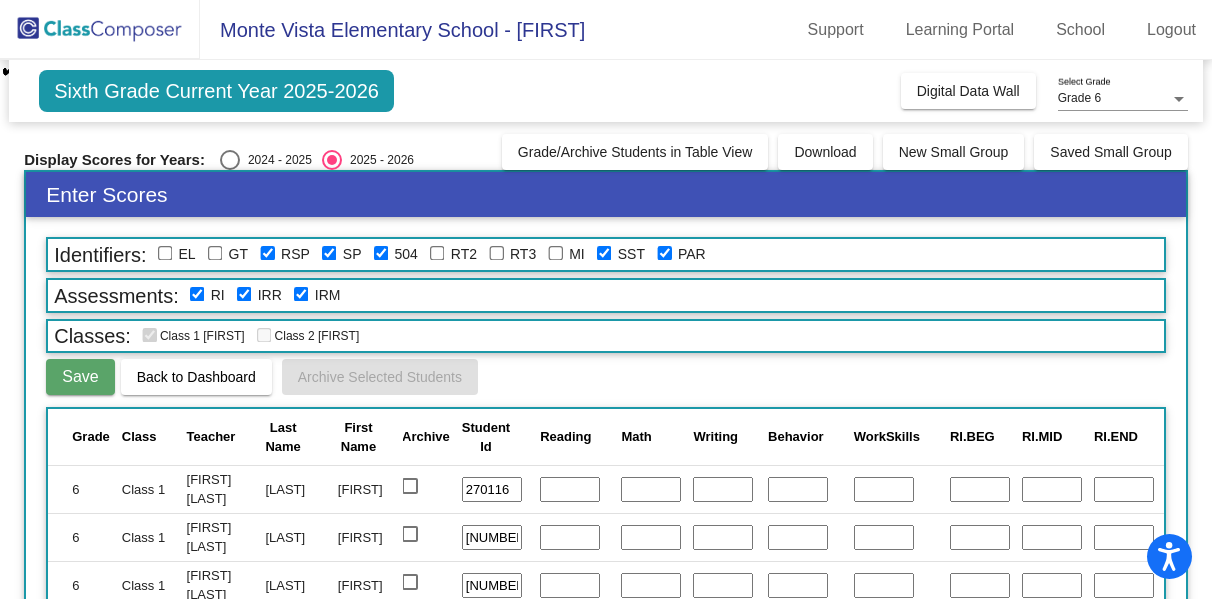click 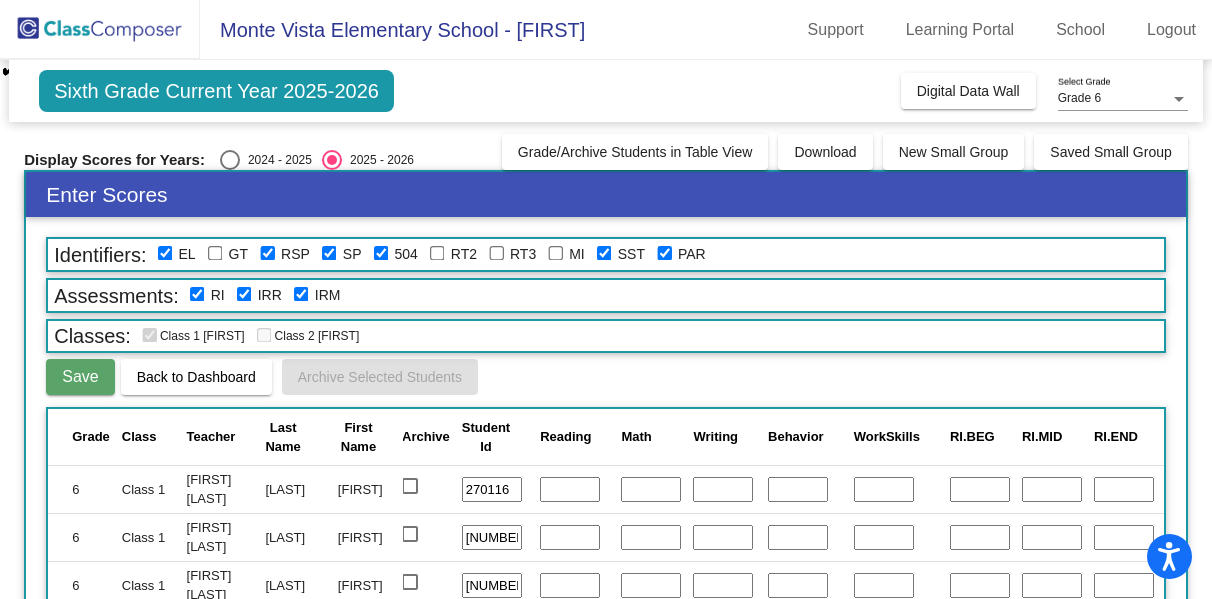 checkbox on "true" 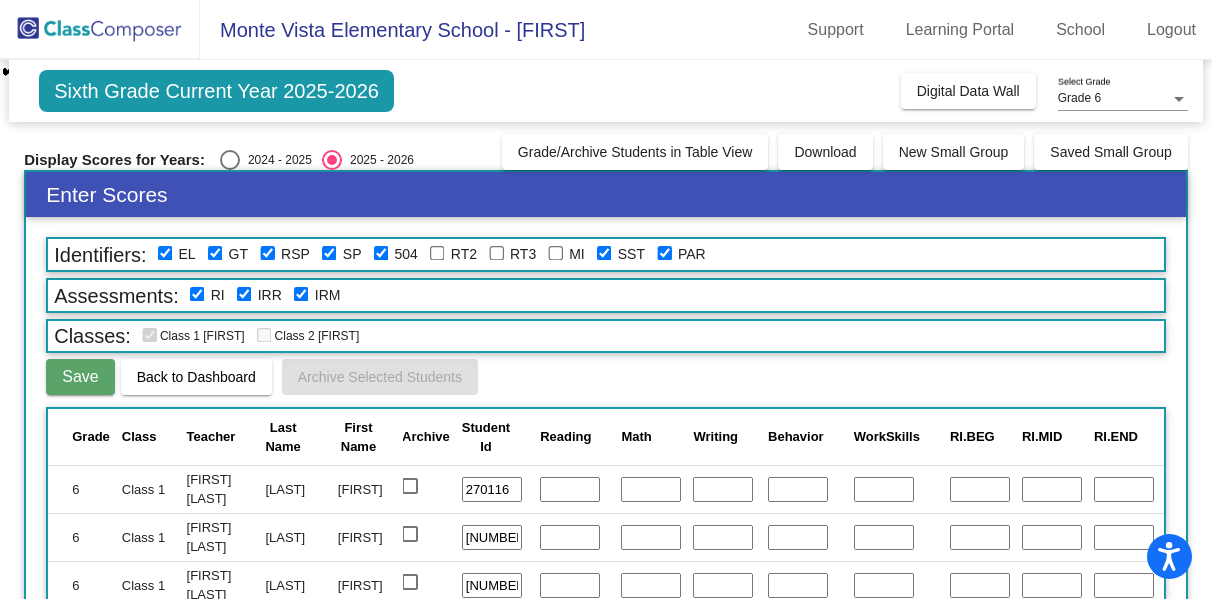 checkbox on "true" 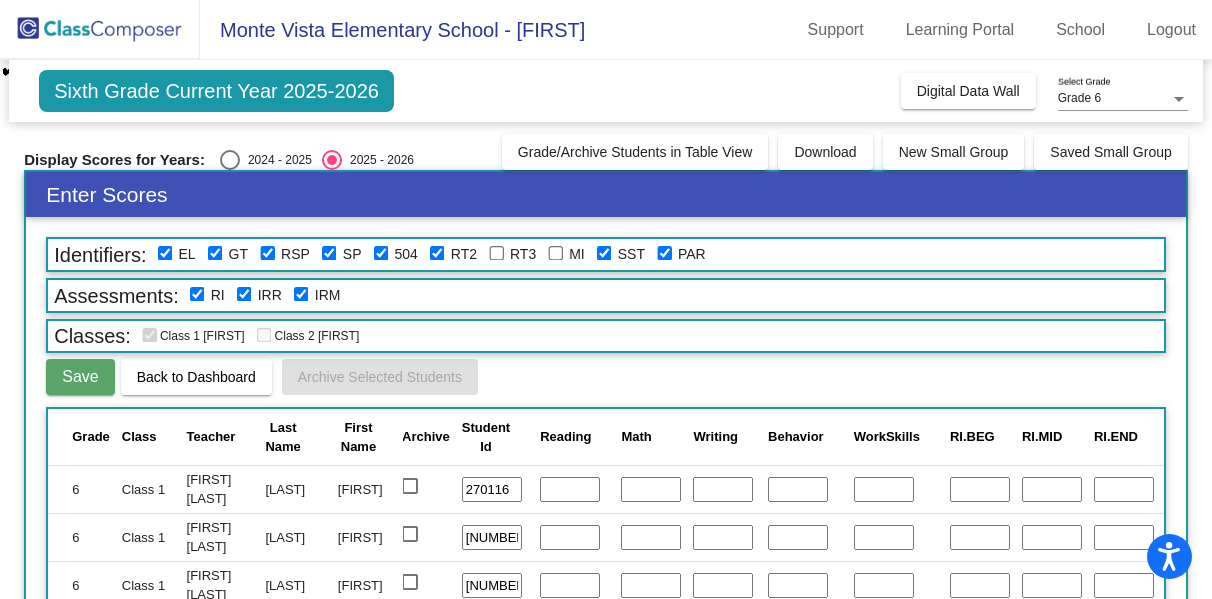 checkbox on "true" 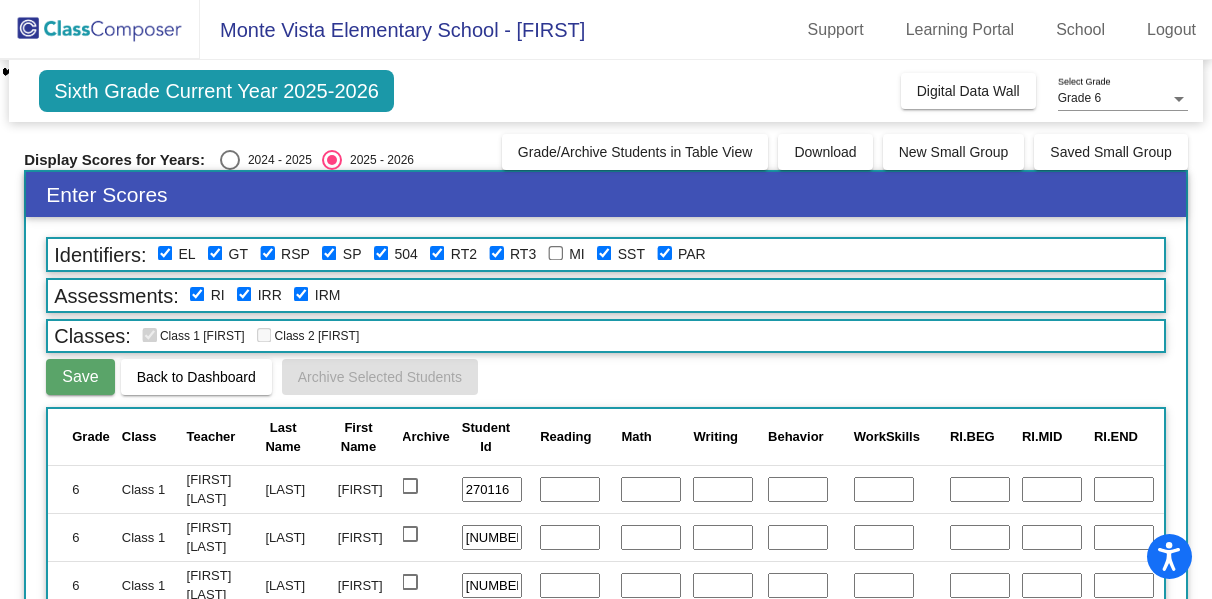 checkbox on "true" 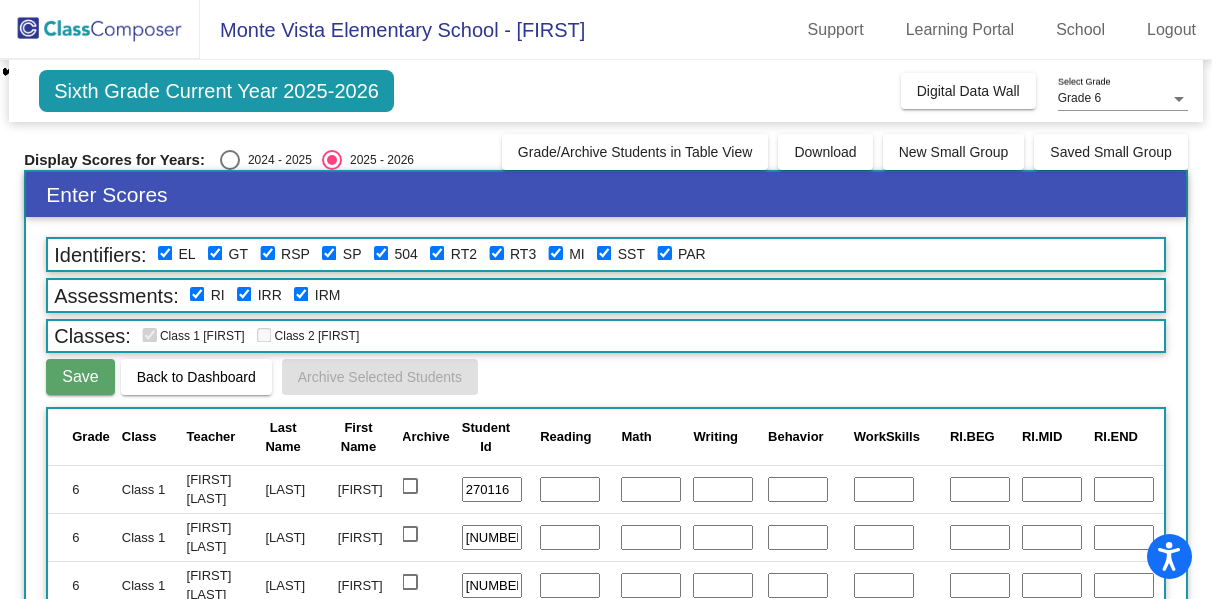 checkbox on "true" 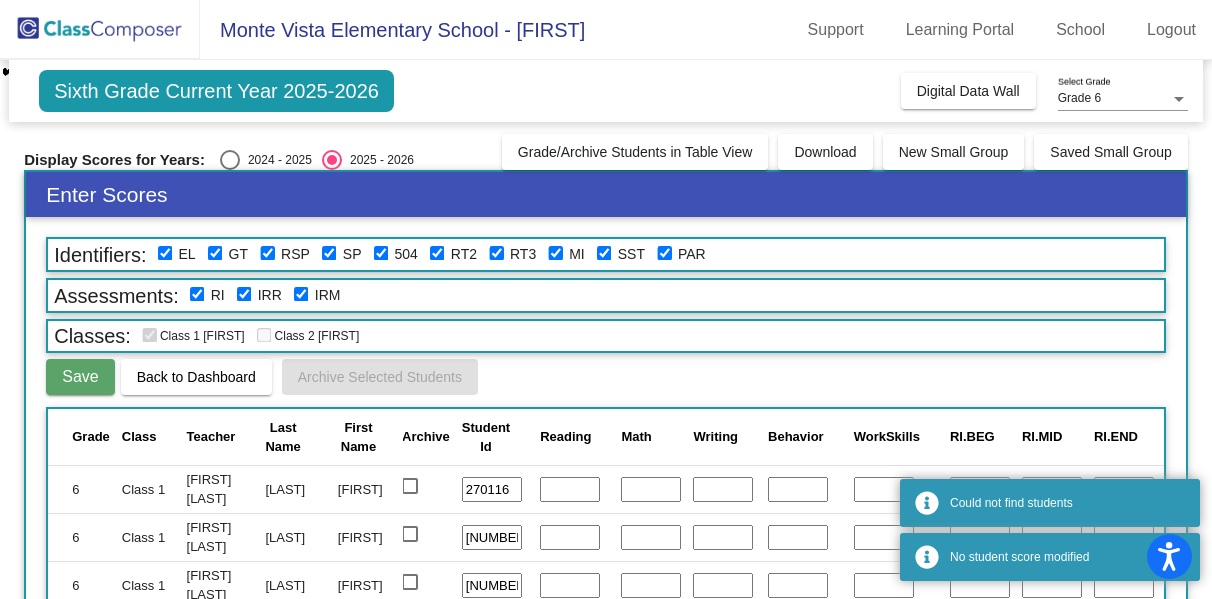 click on "Identifiers: EL GT RSP SP 504 RT2 RT3 MI SST PAR Assessments: RI IRR IRM Classes:  Class 1 Ladan   Class 2 Erik   Save   Back to Dashboard   Archive Selected Students  Grade Class Teacher  Last Name   First Name  Archive  Student Id  Reading Math Writing  Behavior   WorkSkills  RI.BEG RI.MID RI.END IRR.BEG IRR.MID IRR.END IRM.BEG IRM.MID IRM.END EL GT RSP SP 504 RT2 RT3 MI SST PAR Notes  6   Class 1   Ladan Bezanson  Adame  Nikko    270116  Open Notes   6   Class 1   Ladan Bezanson  Gallardo  Matthew    269952  Open Notes   6   Class 1   Ladan Bezanson  Gutierrez  Joseph    272145  Open Notes   6   Class 1   Ladan Bezanson  Hazem  Adam    277938  Open Notes   6   Class 1   Ladan Bezanson  Herrera  Leah    272151  Open Notes   6   Class 1   Ladan Bezanson  Pasten  Isabella    264795  Open Notes   6   Class 1   Ladan Bezanson  Perez  Melissa    266402  Open Notes   6   Class 1   Ladan Bezanson  Ramirez  Joshua    266889  Open Notes   6   Class 1   Ladan Bezanson  Rodriguez  Chris    264521  Open Notes" 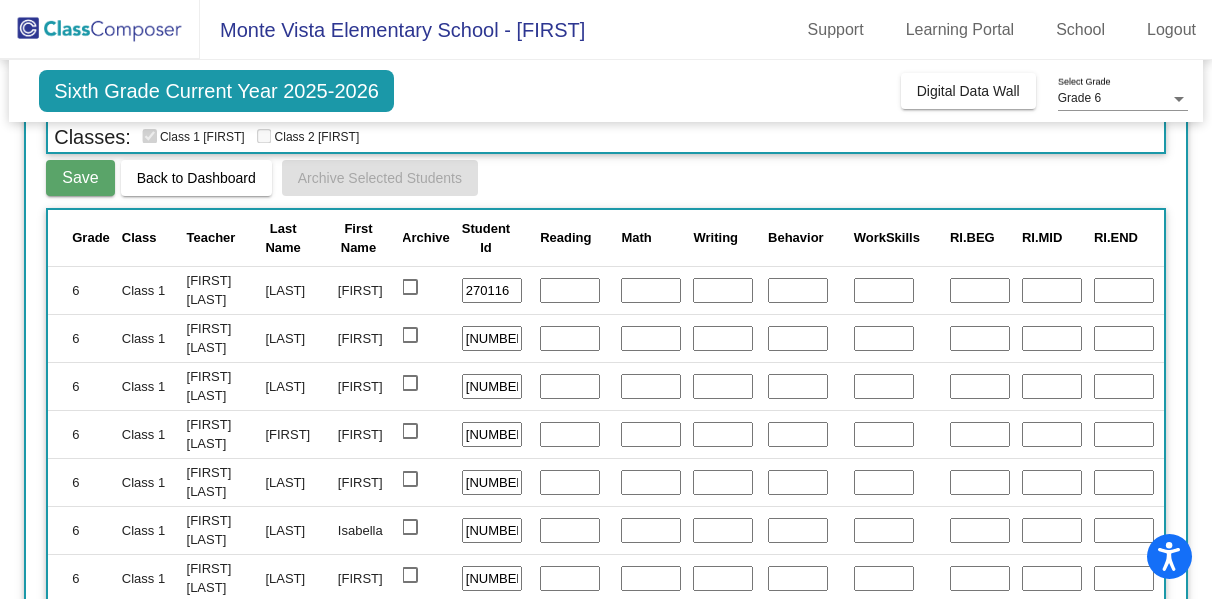 scroll, scrollTop: 242, scrollLeft: 0, axis: vertical 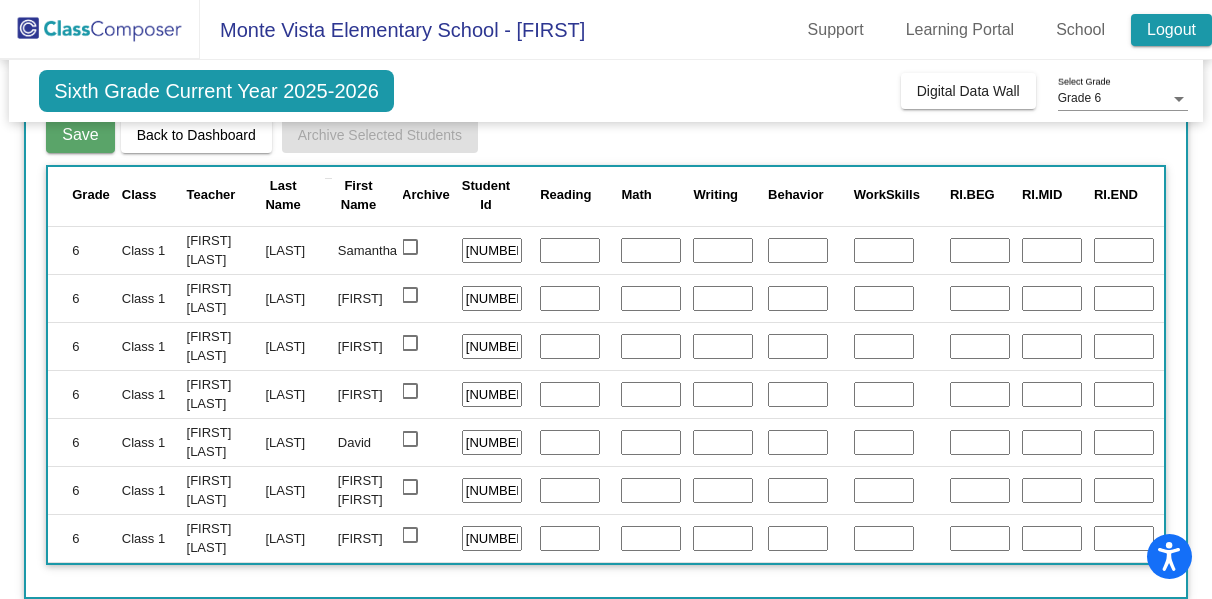 click on "Logout" 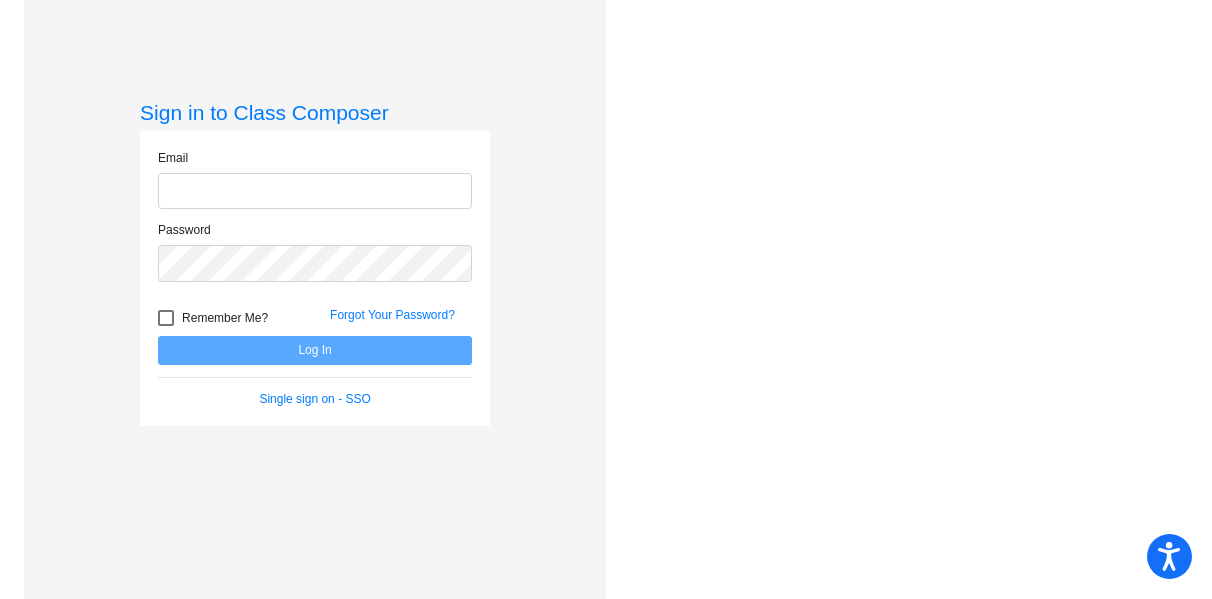 scroll, scrollTop: 0, scrollLeft: 0, axis: both 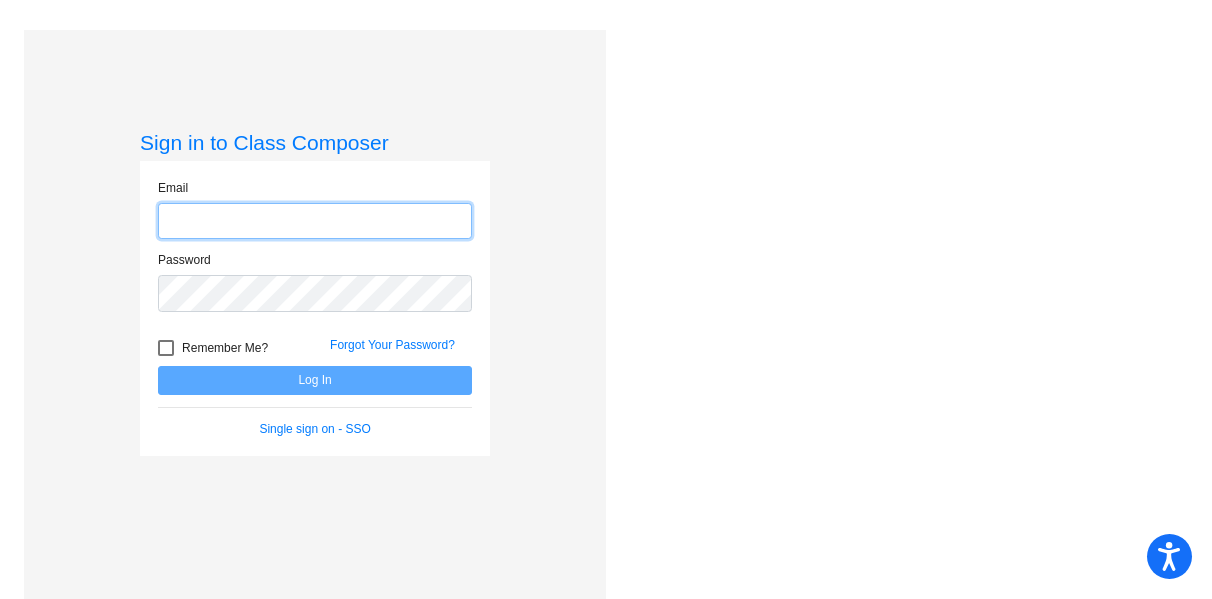 type on "ladan.bezanson@omsd.net" 